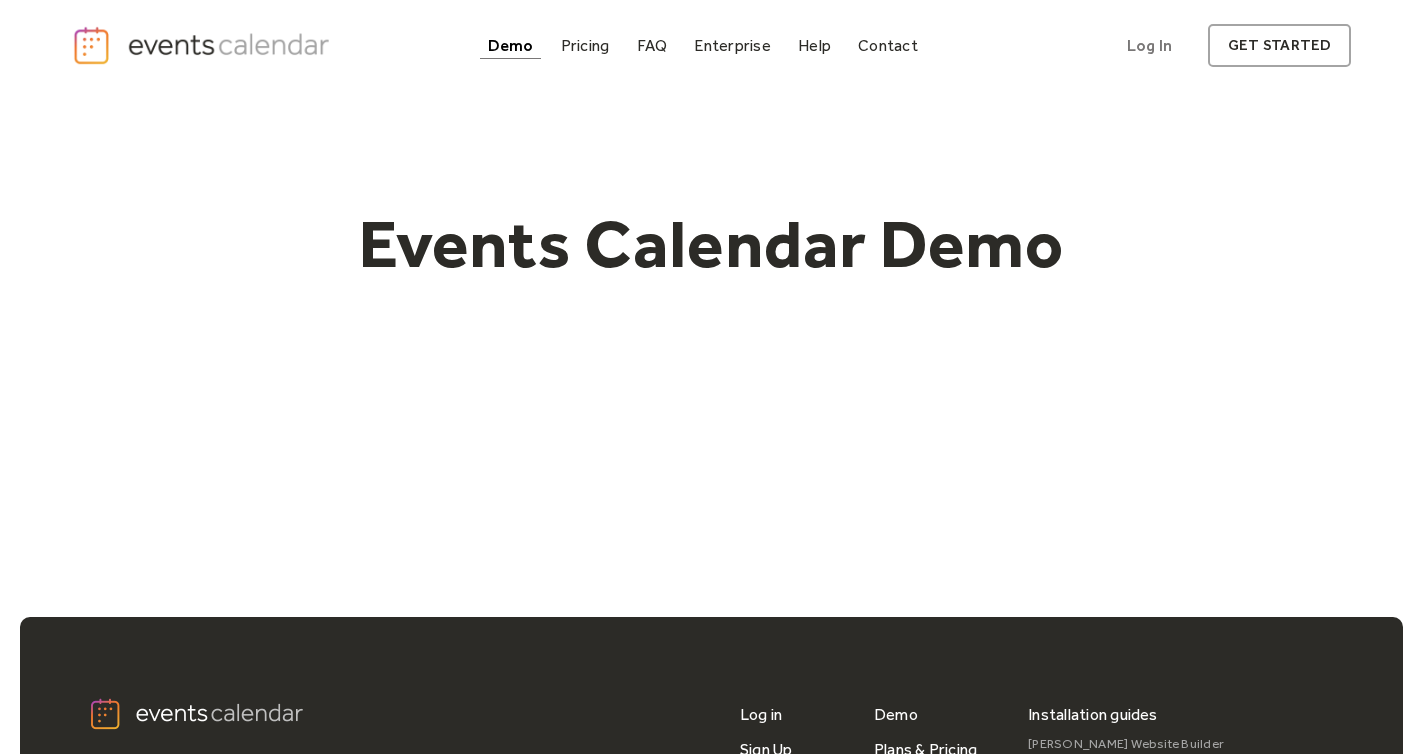 scroll, scrollTop: 0, scrollLeft: 0, axis: both 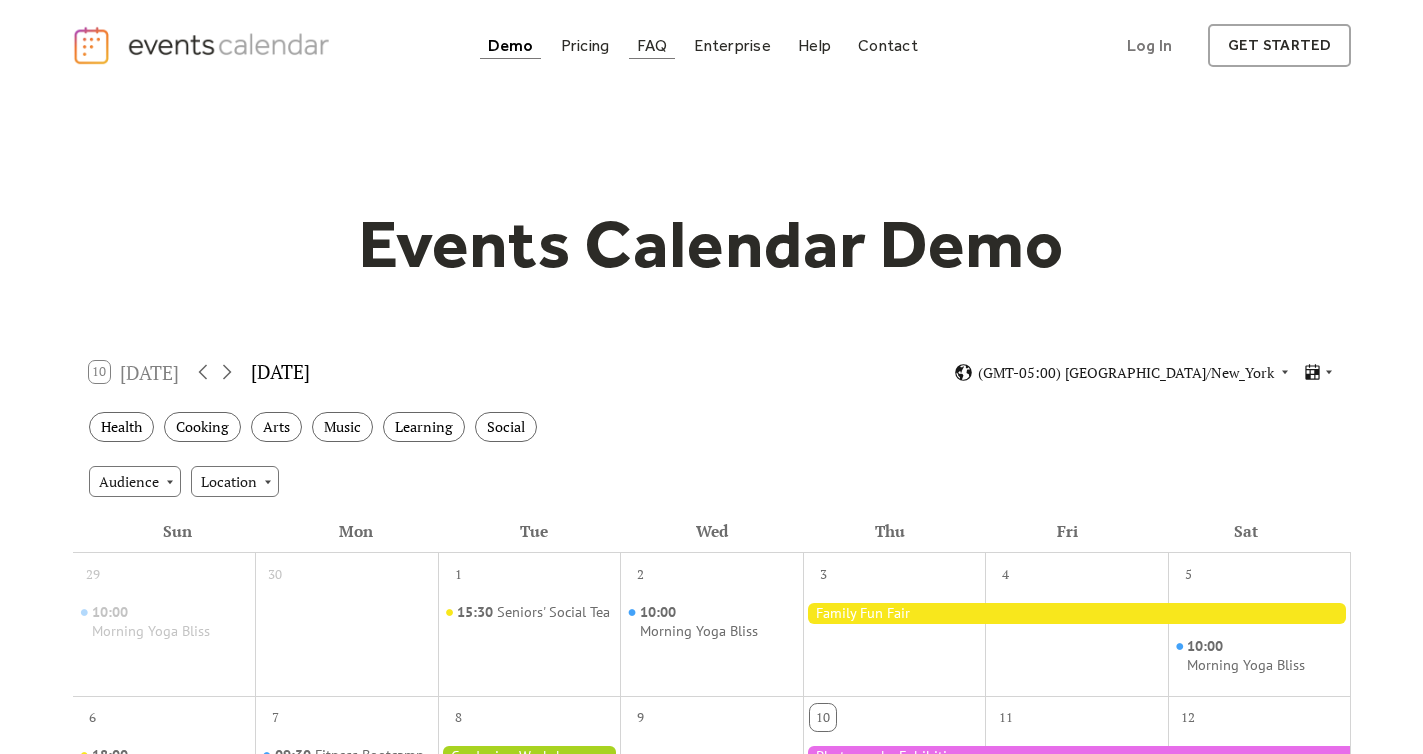 click on "FAQ" at bounding box center (652, 45) 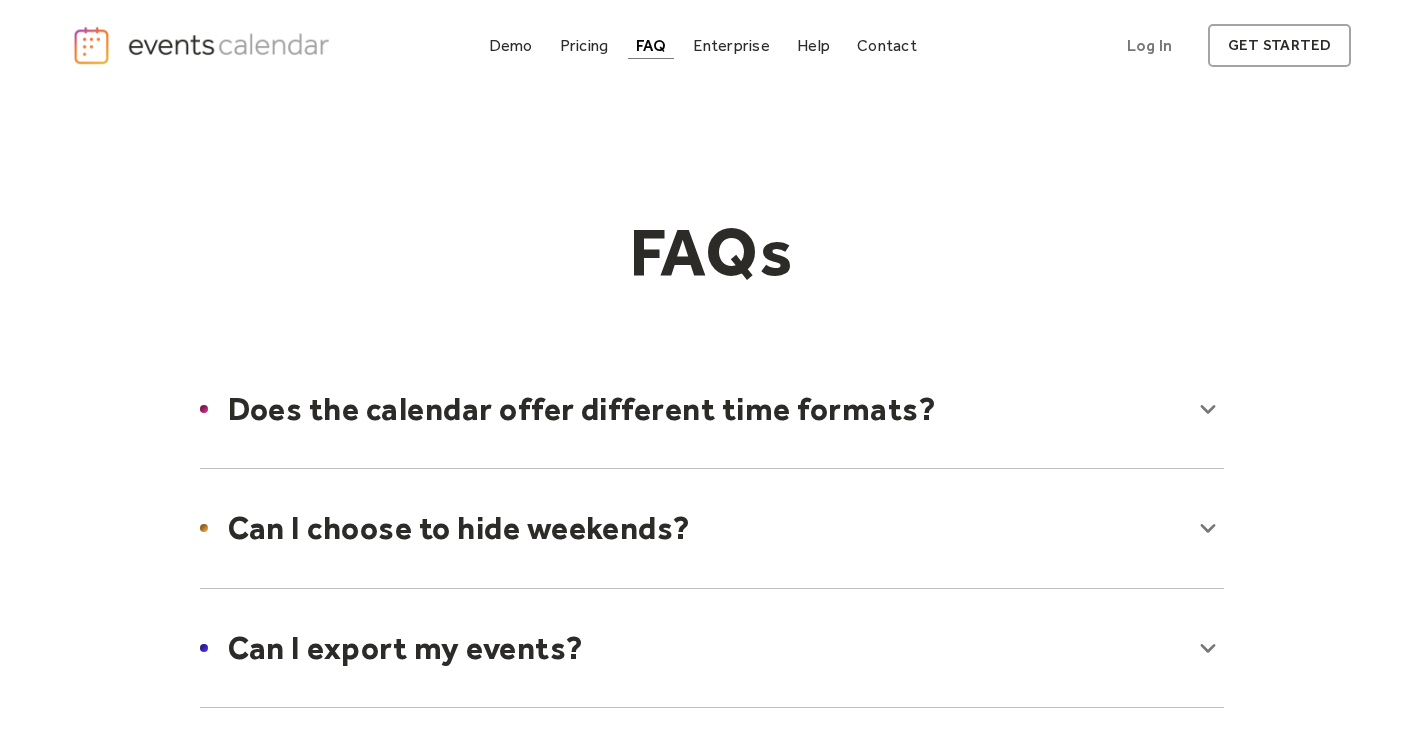 scroll, scrollTop: 0, scrollLeft: 0, axis: both 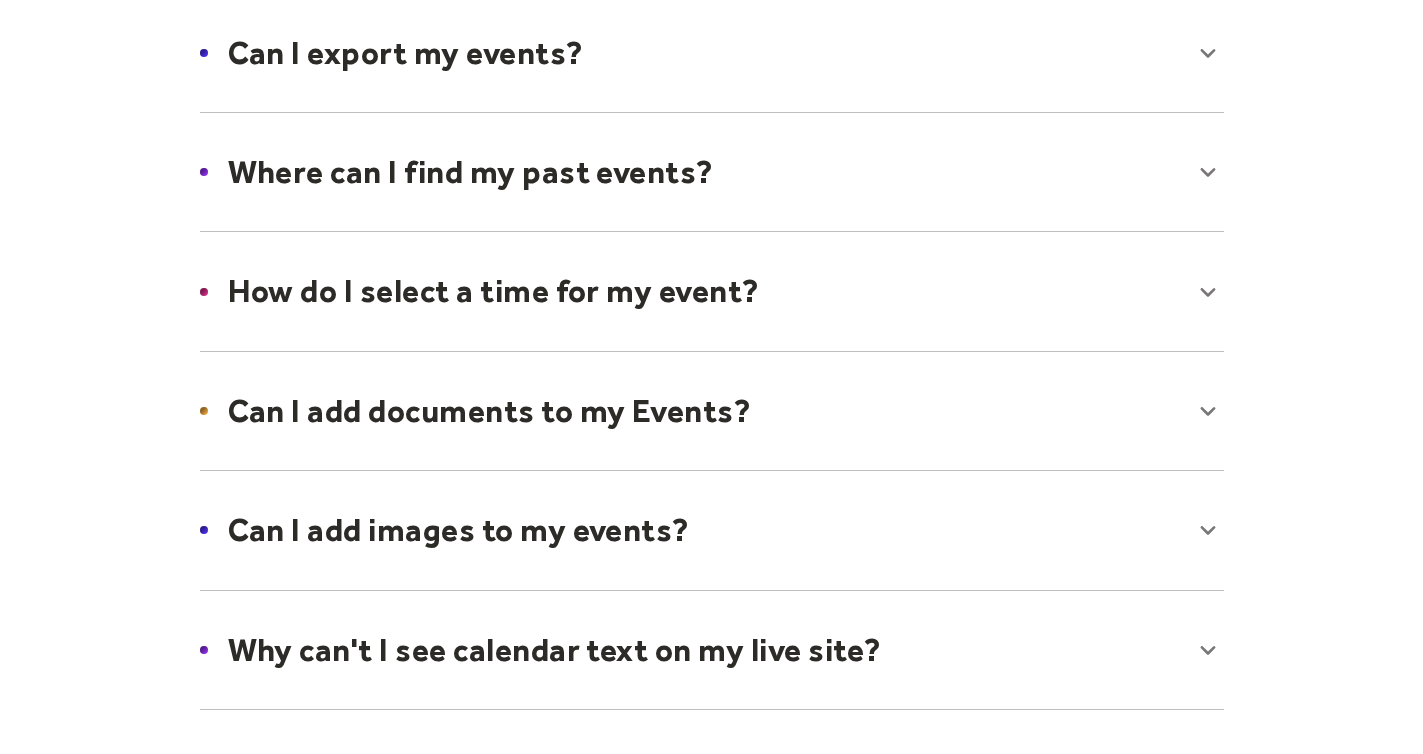 click at bounding box center (712, 411) 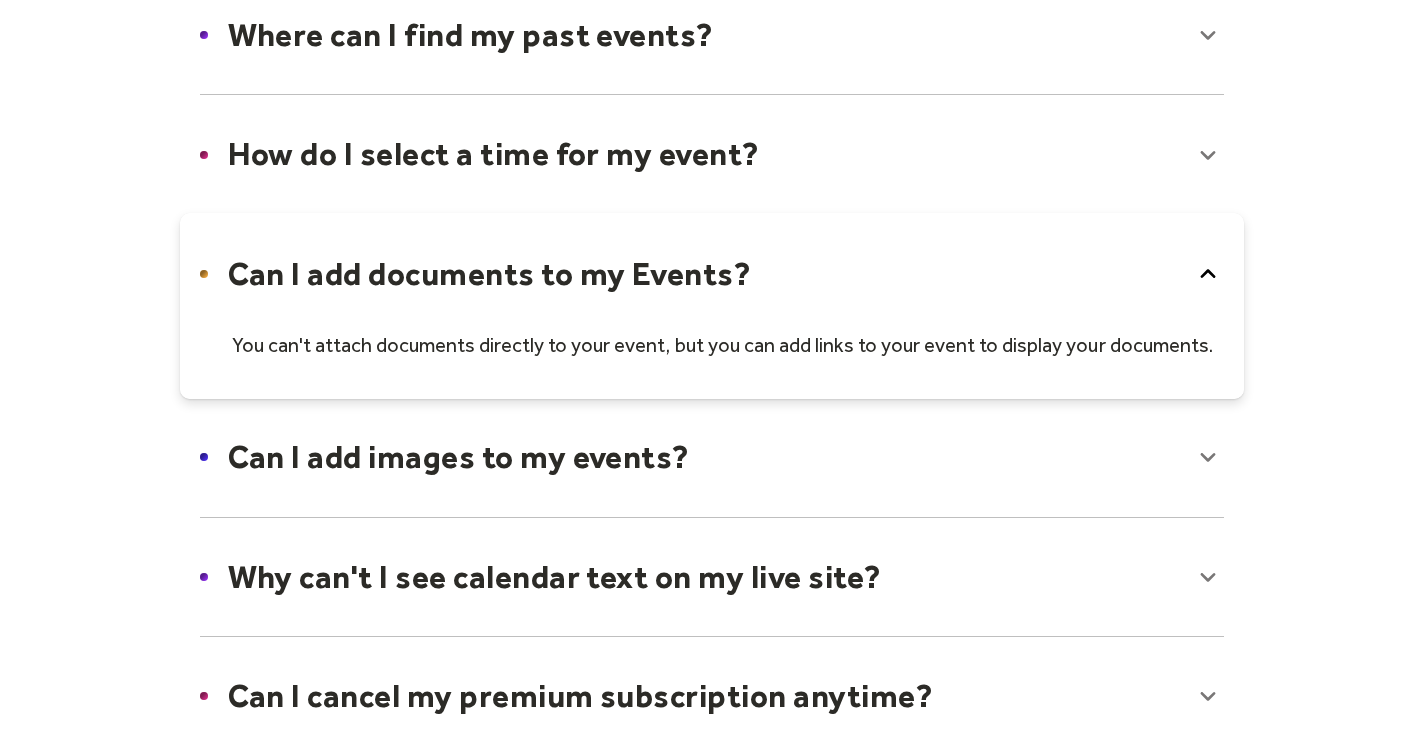 scroll, scrollTop: 738, scrollLeft: 0, axis: vertical 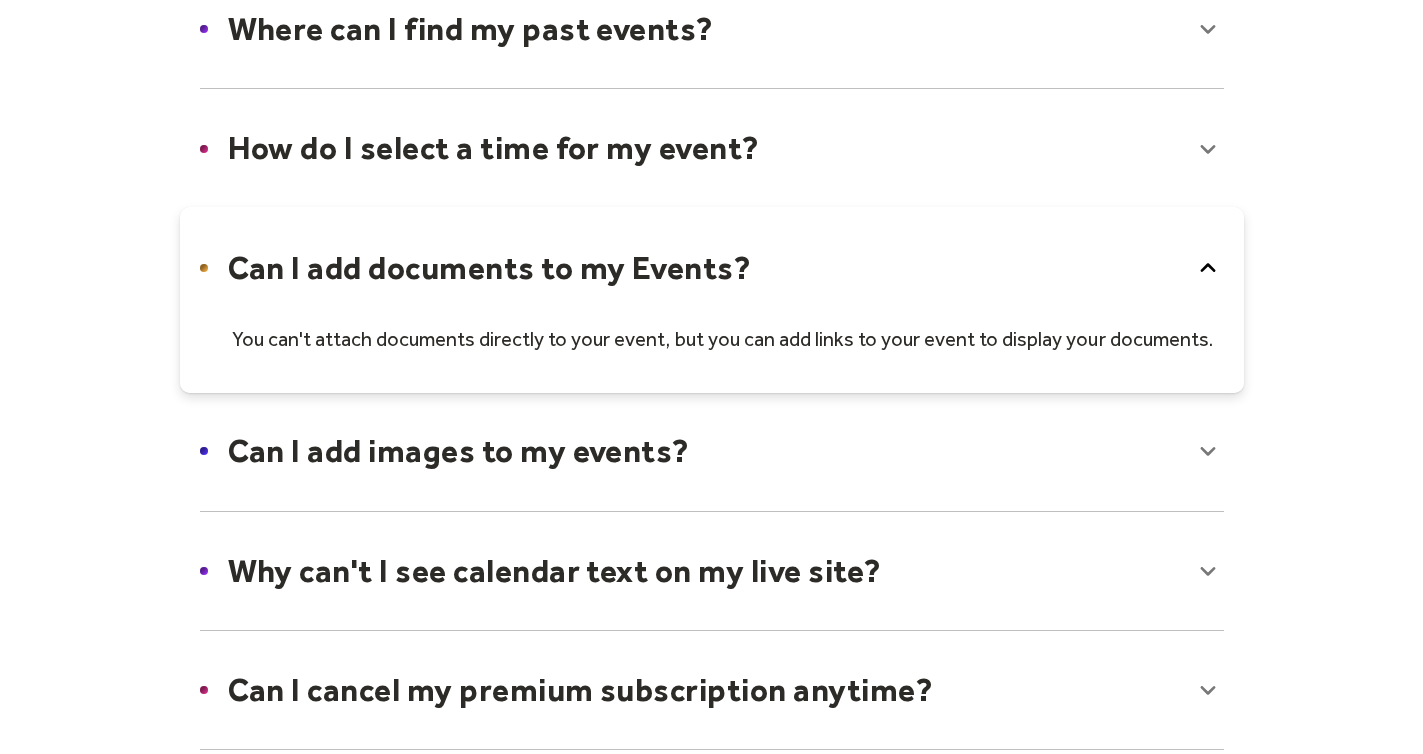 click at bounding box center (712, 451) 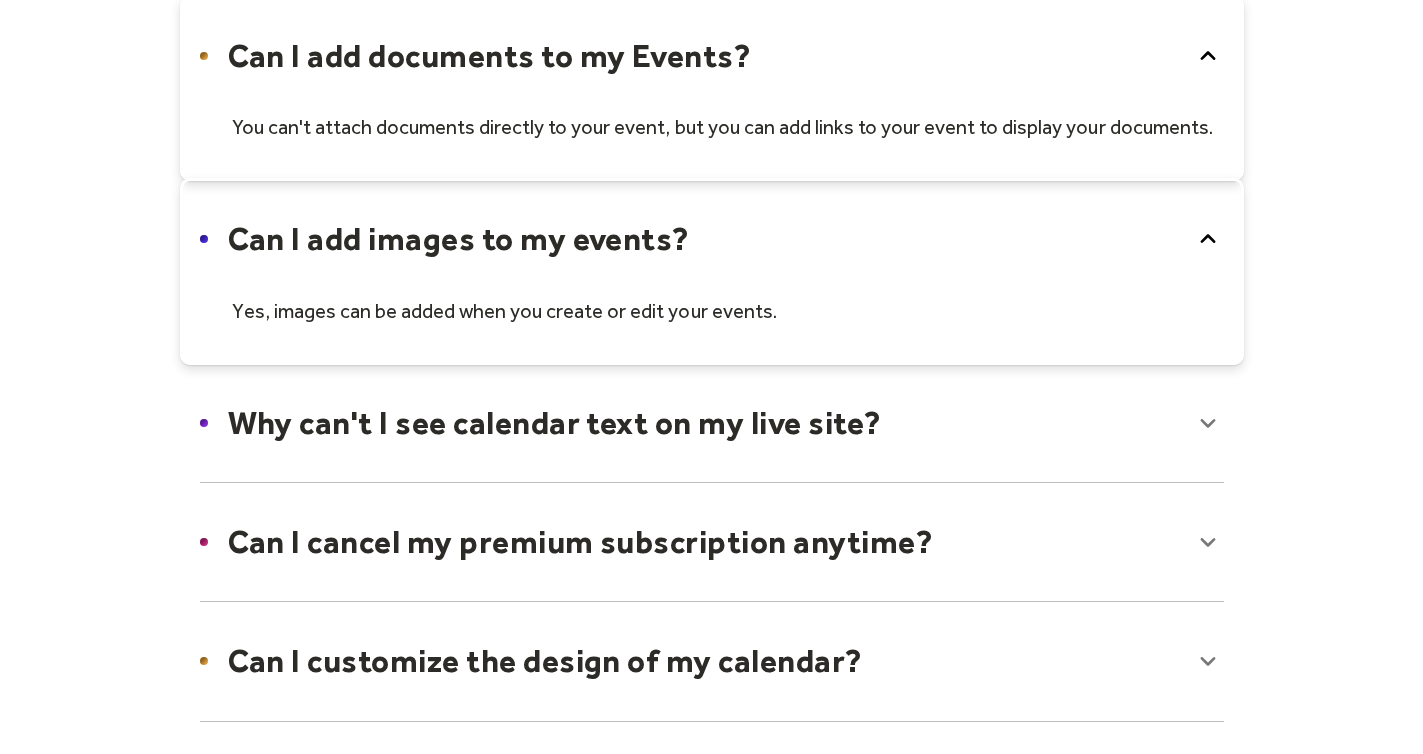 scroll, scrollTop: 952, scrollLeft: 0, axis: vertical 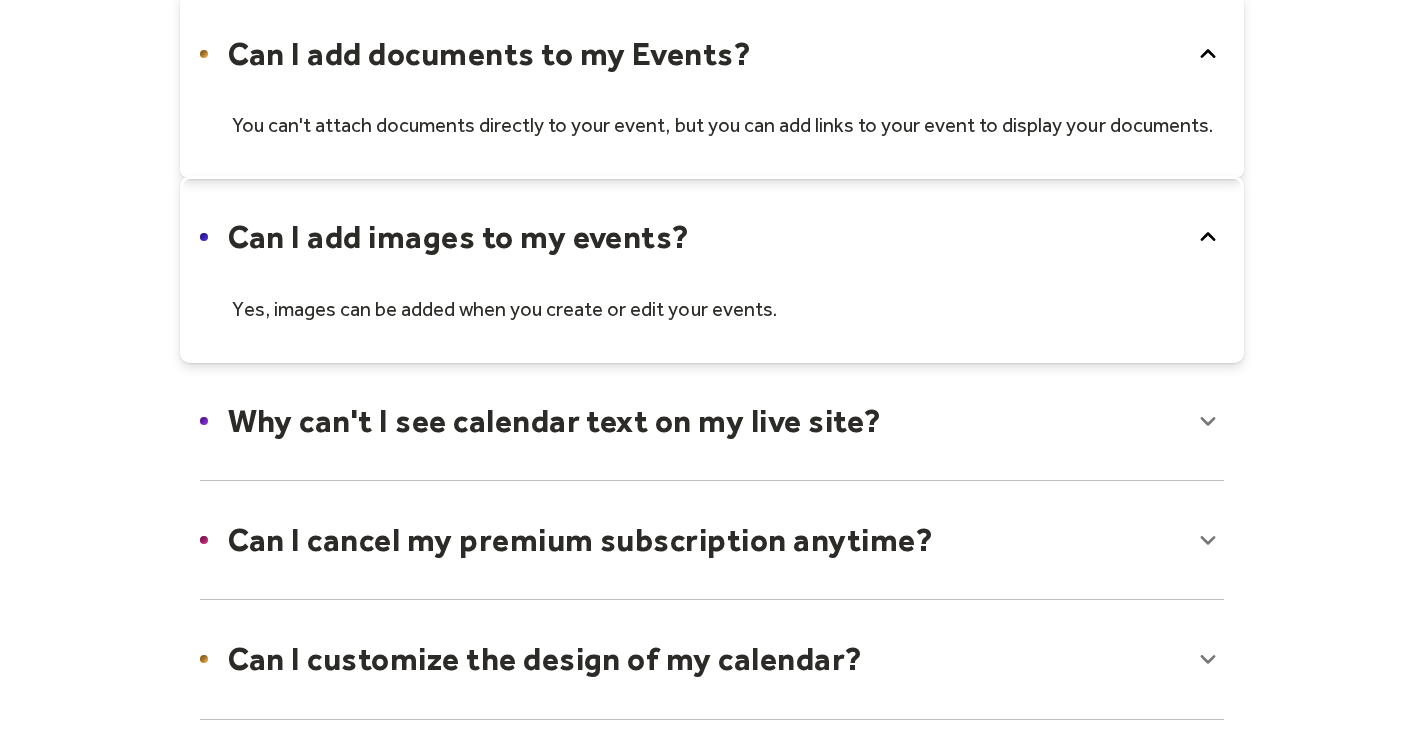 click at bounding box center (712, 421) 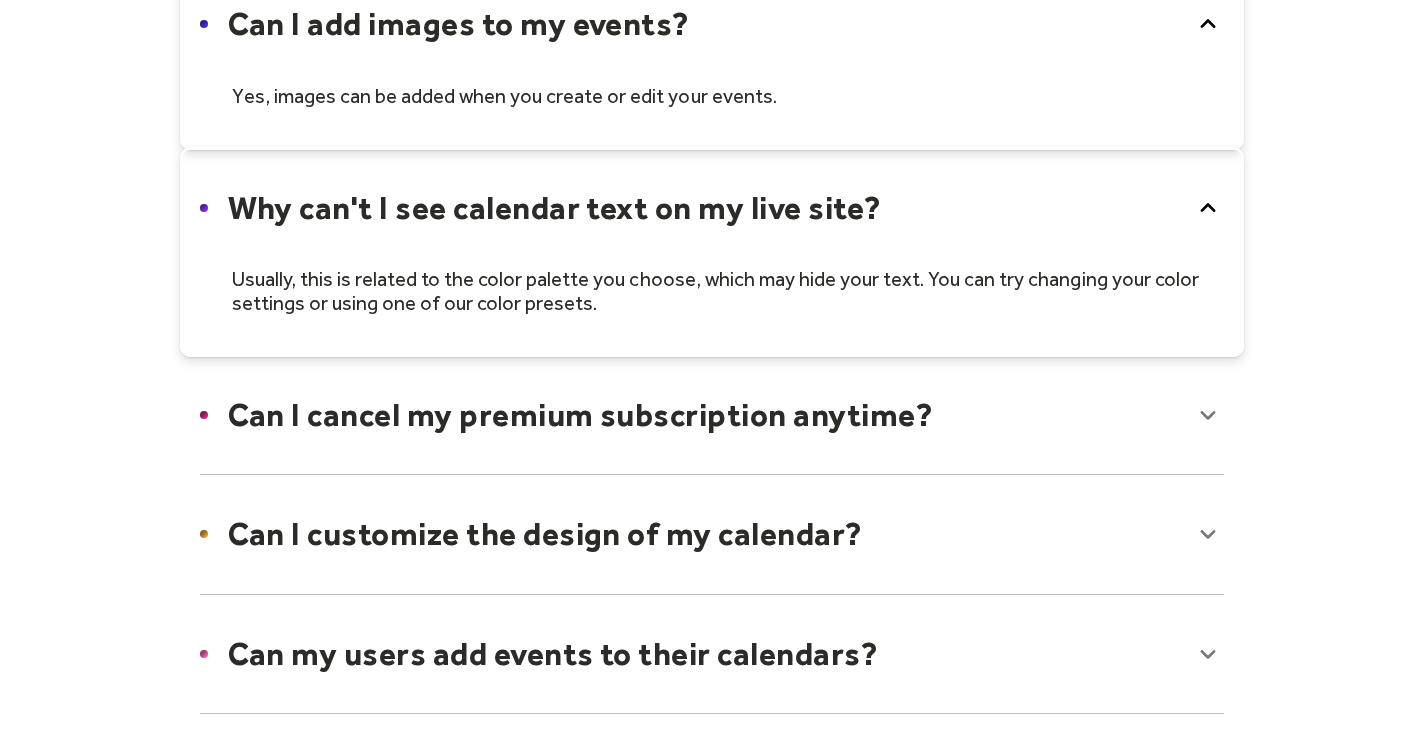 scroll, scrollTop: 1167, scrollLeft: 0, axis: vertical 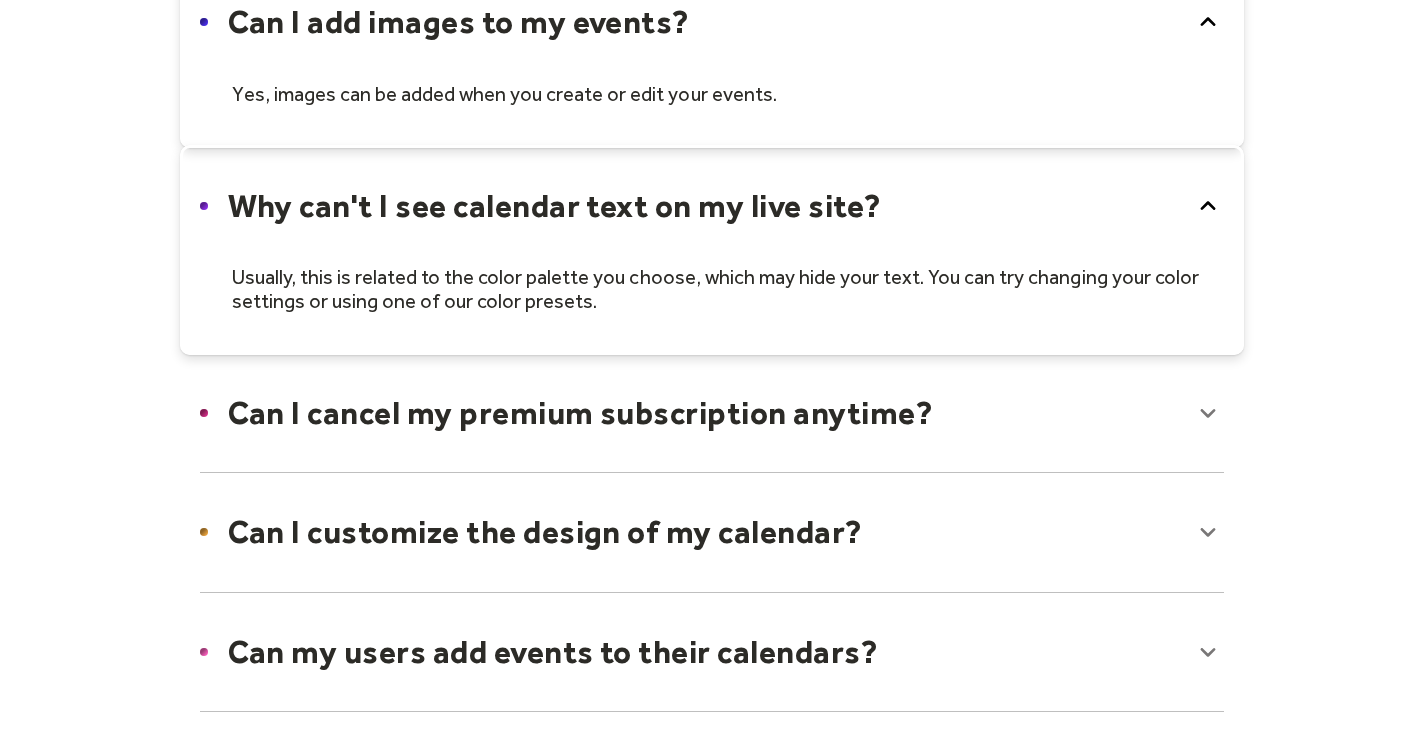 click at bounding box center (712, 532) 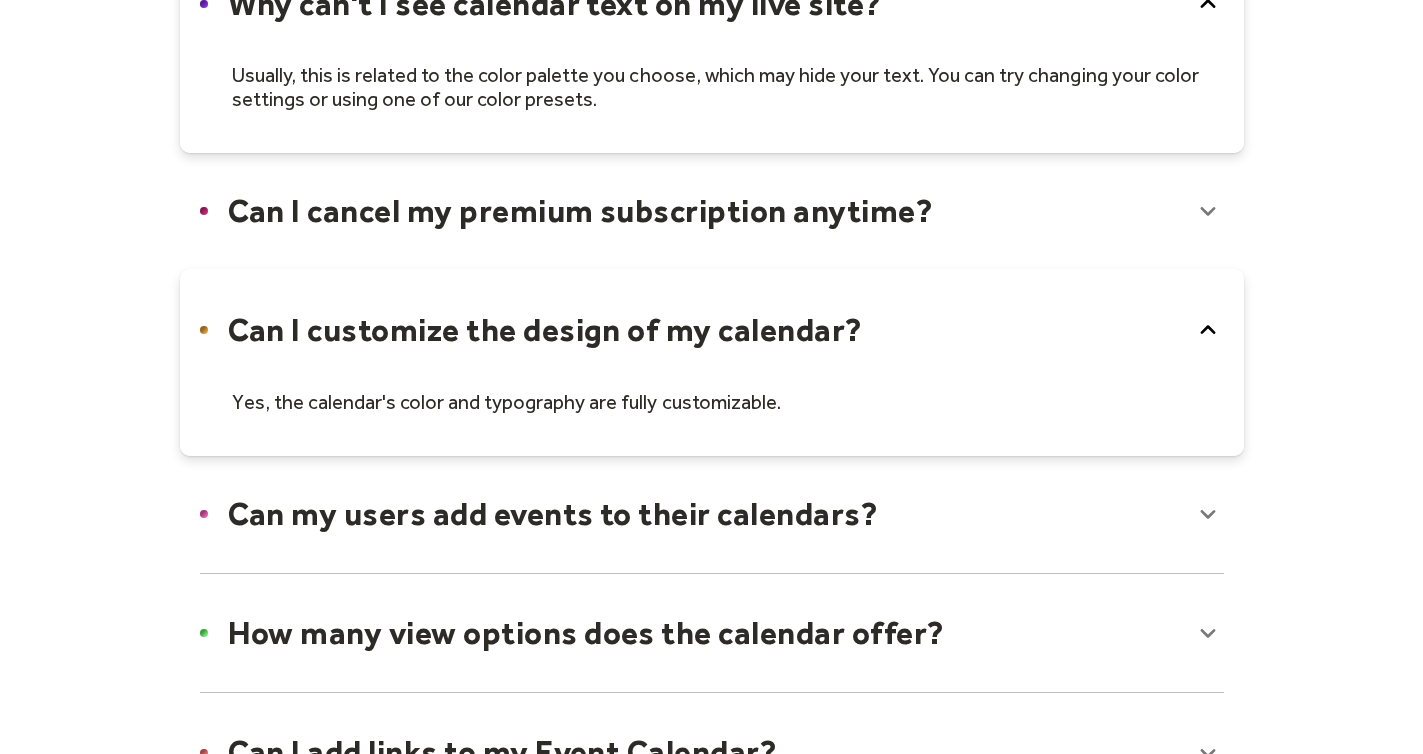 scroll, scrollTop: 1372, scrollLeft: 0, axis: vertical 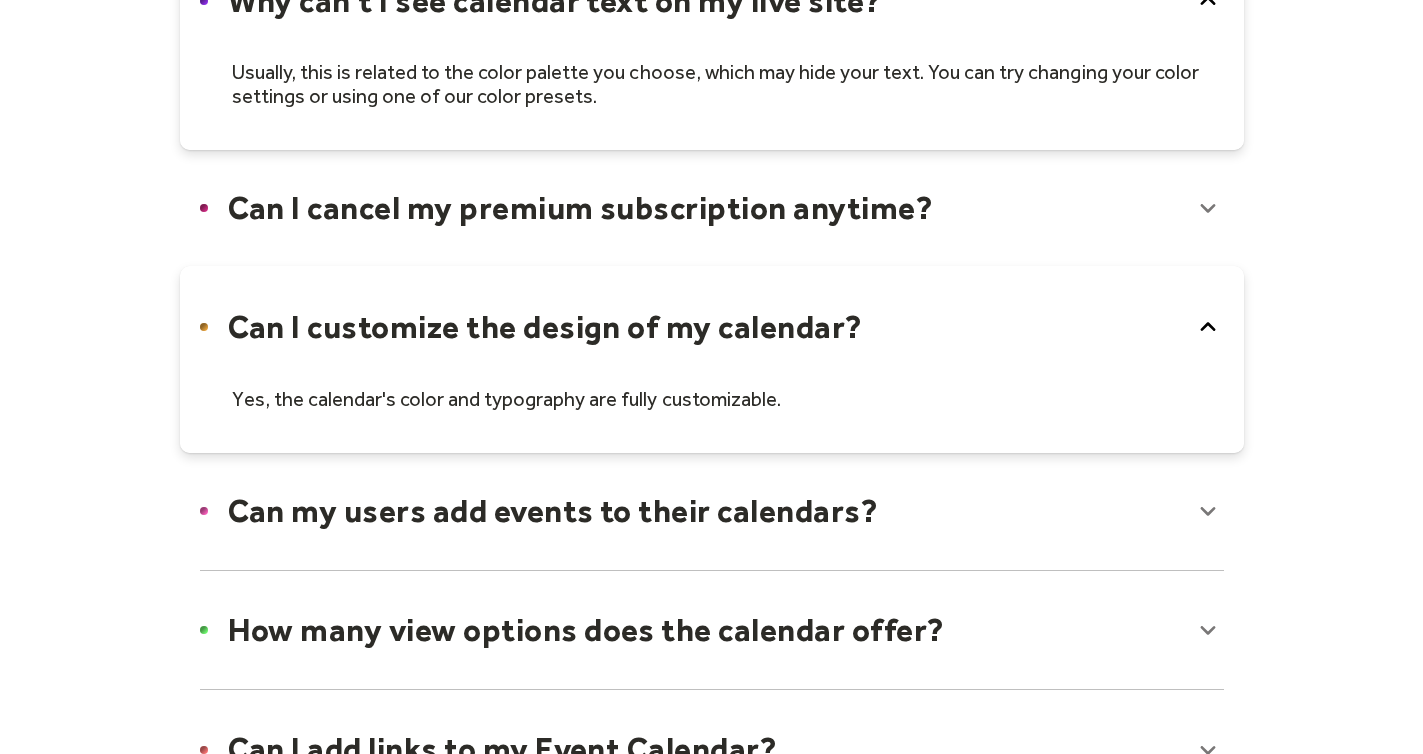 click at bounding box center [712, 511] 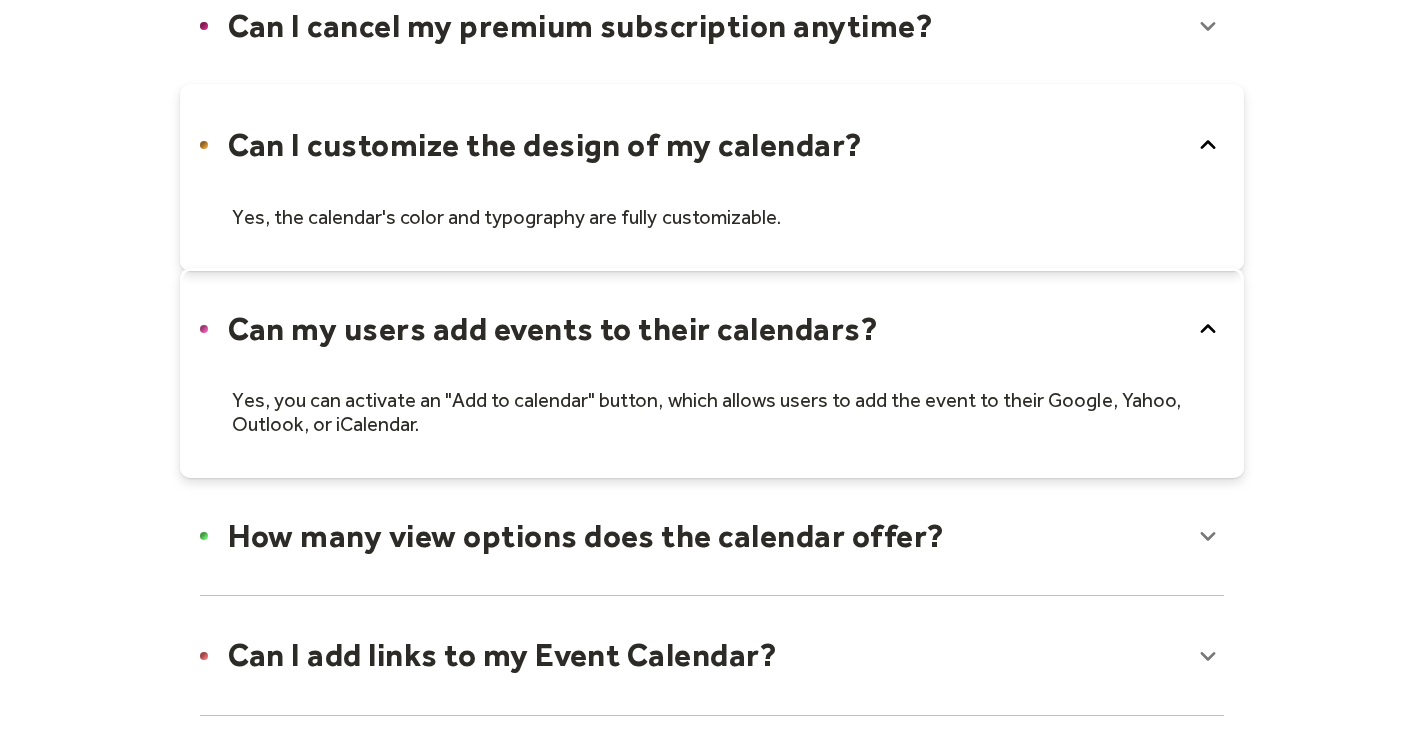 scroll, scrollTop: 1565, scrollLeft: 0, axis: vertical 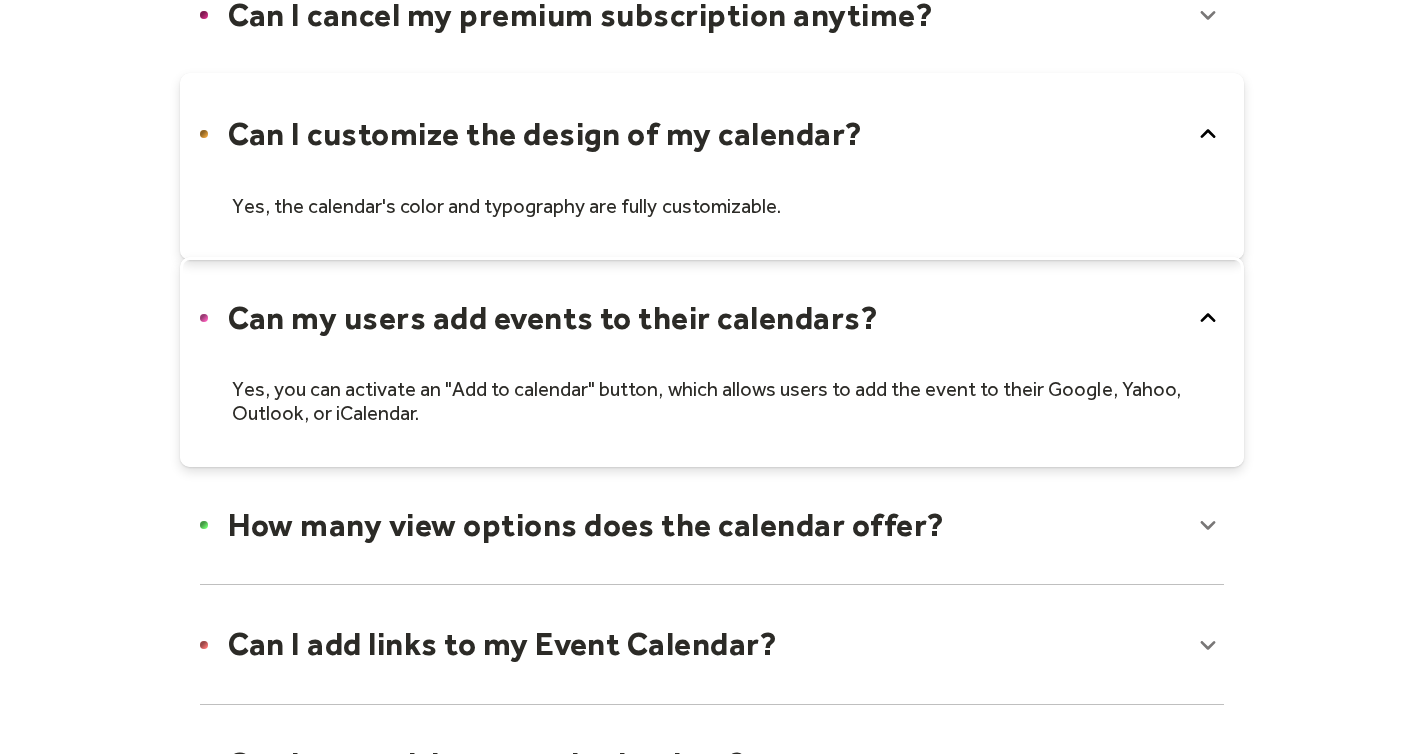 click at bounding box center [712, 525] 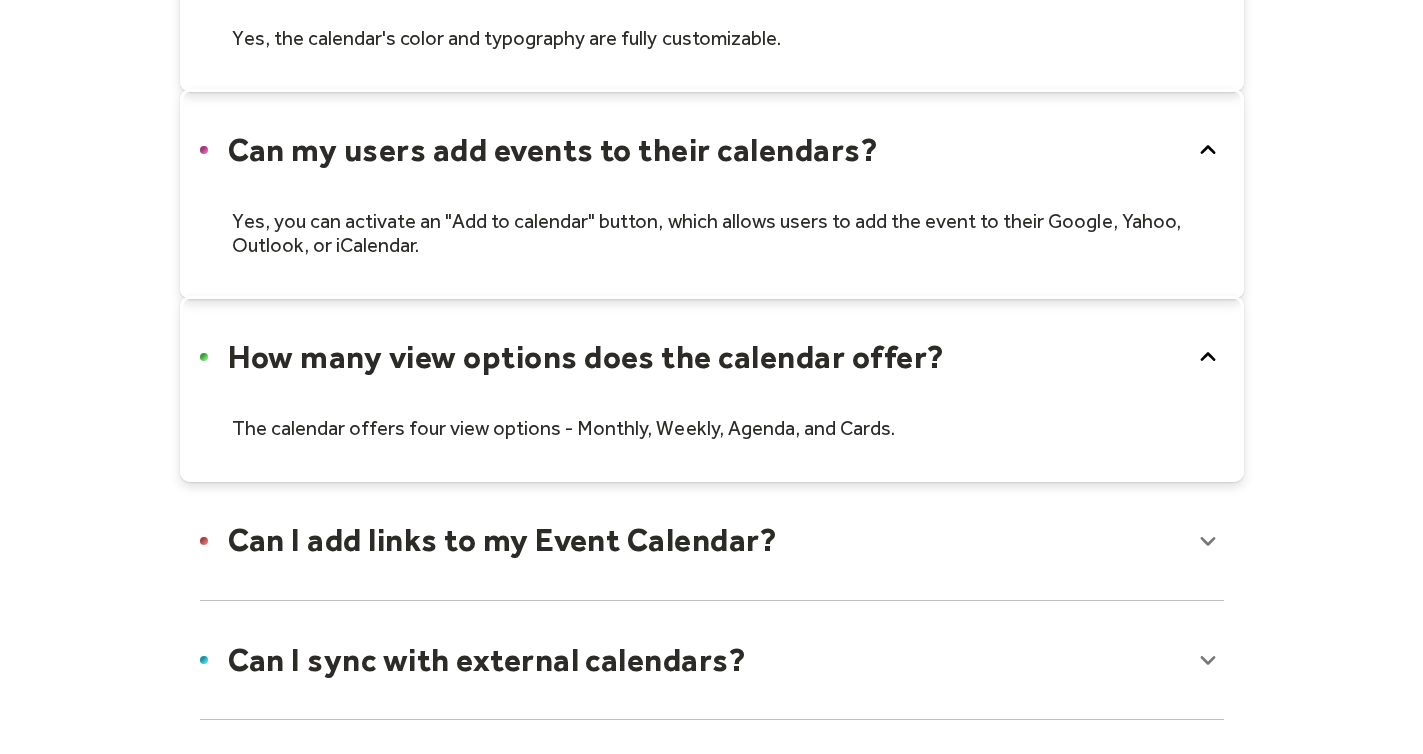 scroll, scrollTop: 1737, scrollLeft: 0, axis: vertical 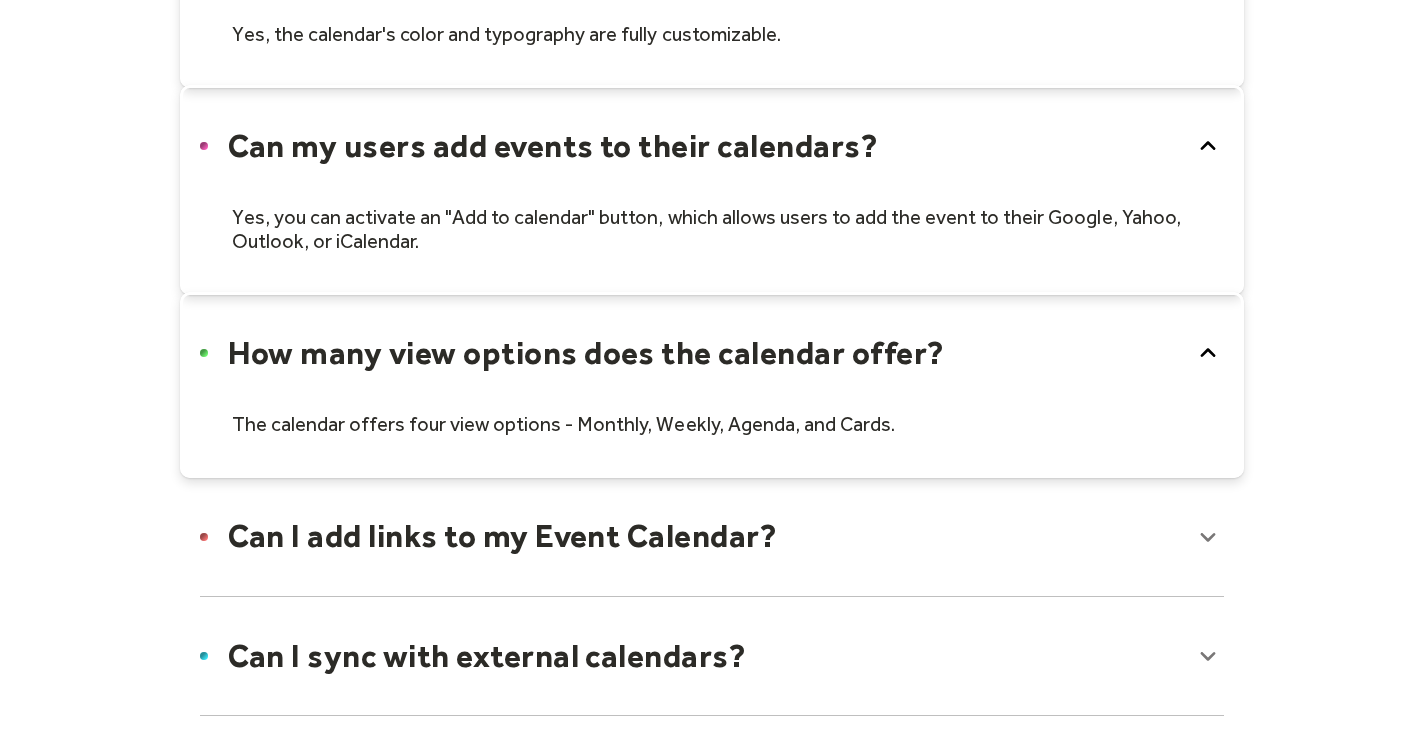 click at bounding box center (712, 536) 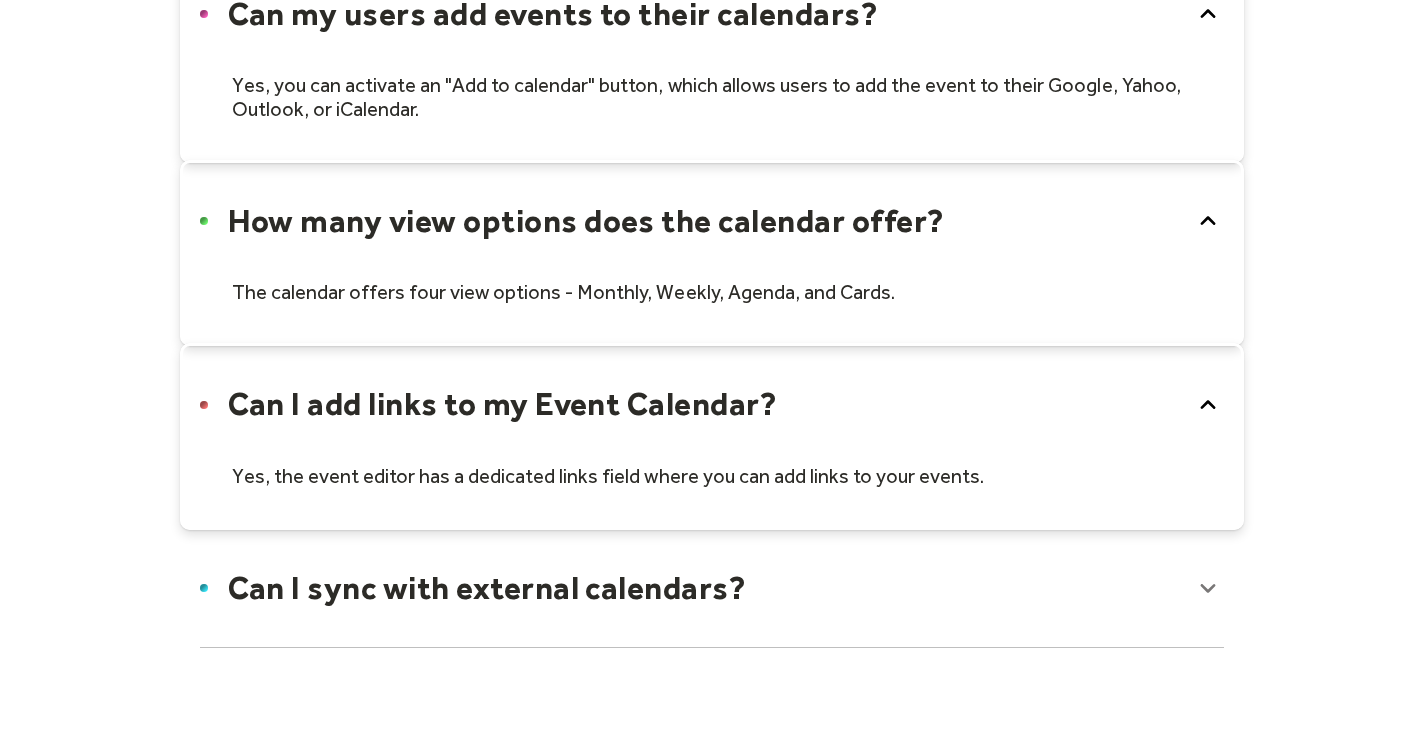 click at bounding box center [712, 588] 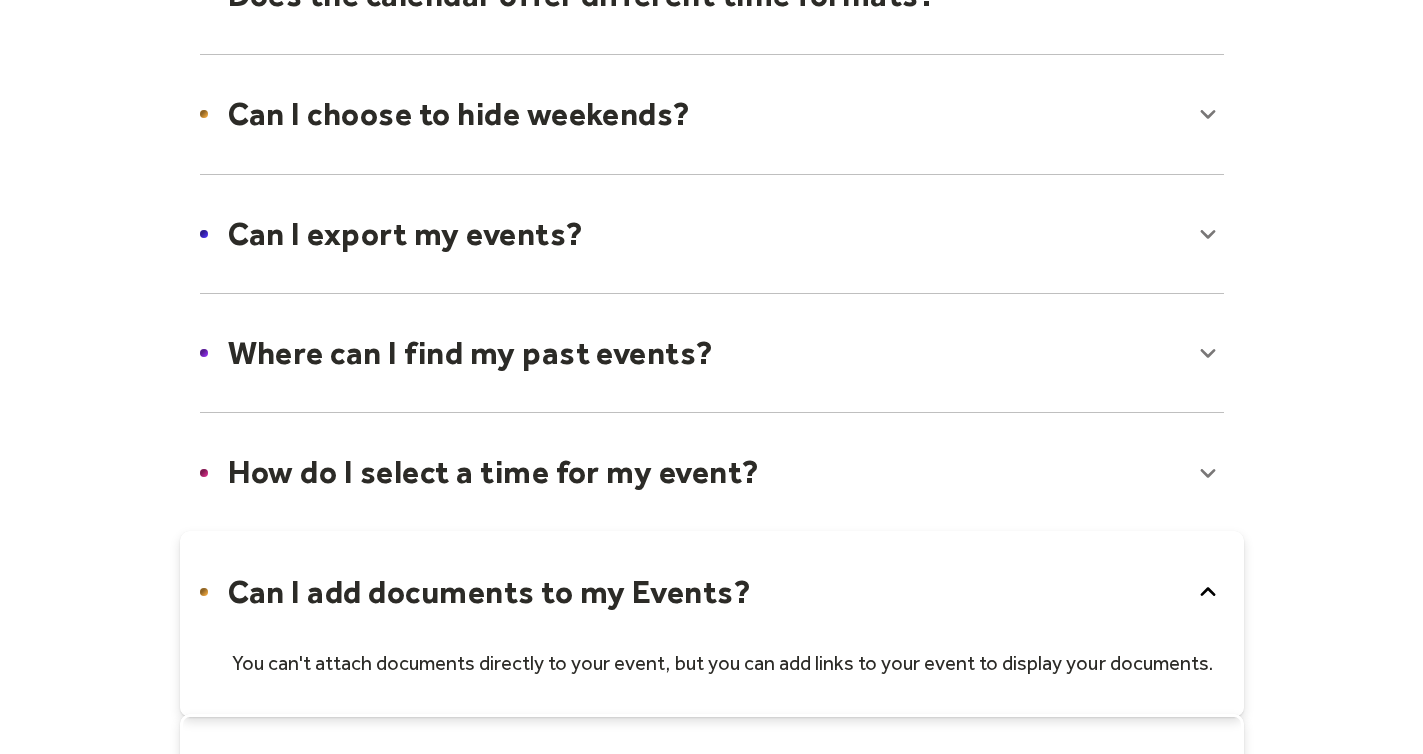 scroll, scrollTop: 0, scrollLeft: 0, axis: both 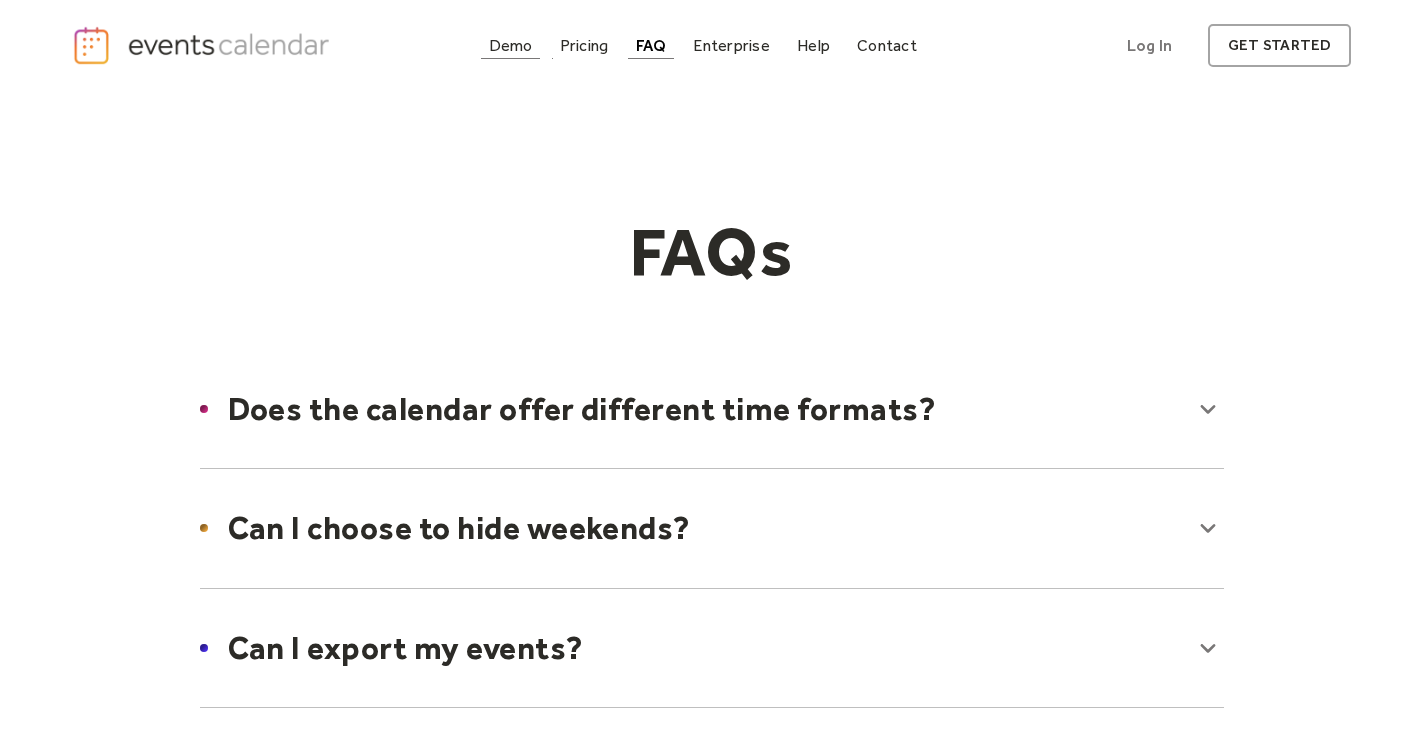 click on "Demo" at bounding box center [511, 45] 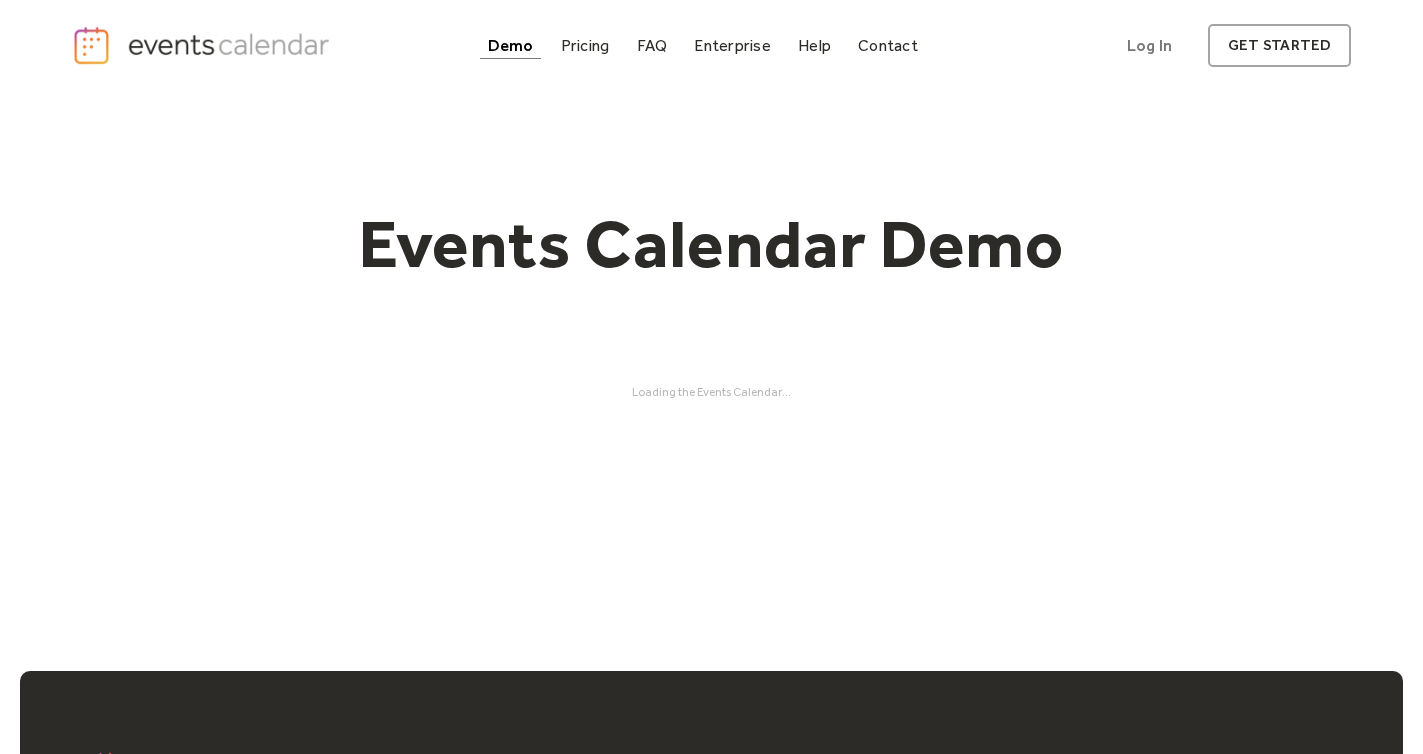 scroll, scrollTop: 0, scrollLeft: 0, axis: both 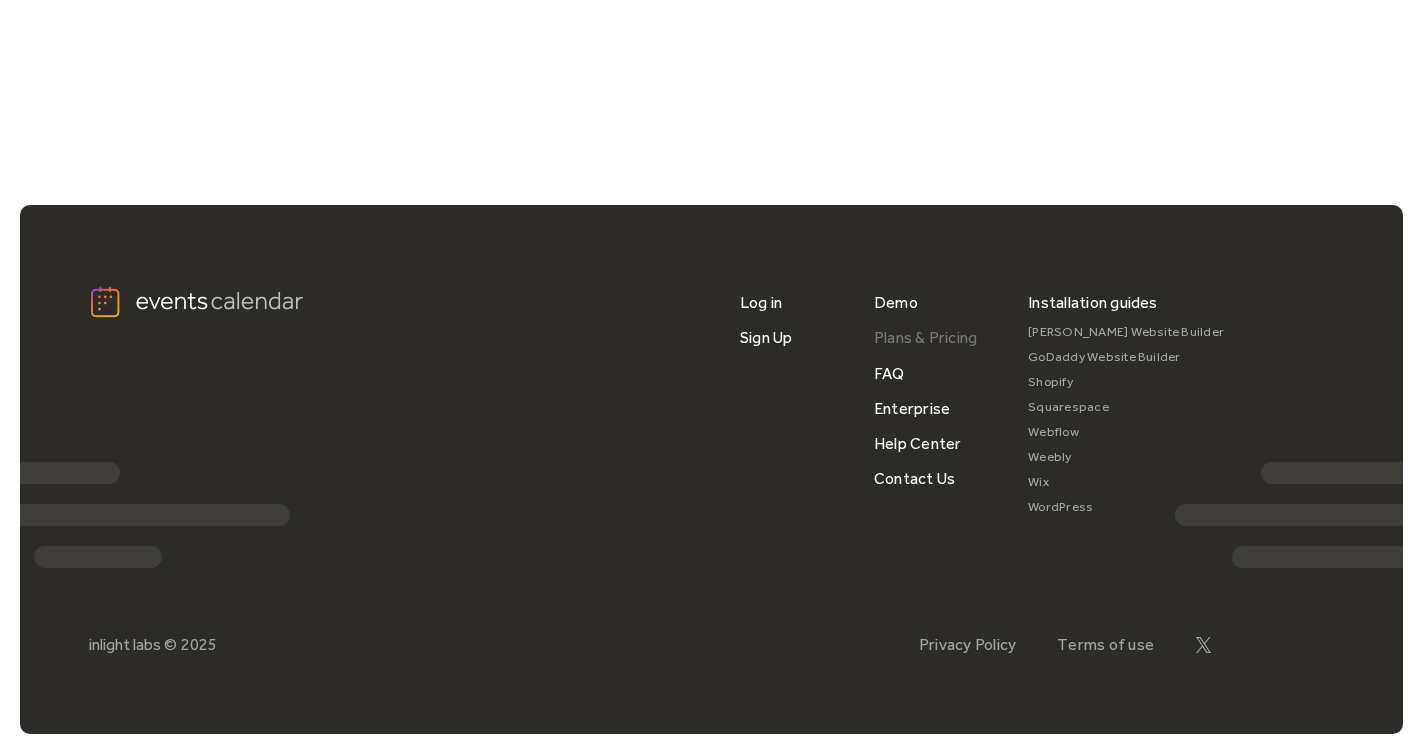 click on "Plans & Pricing" at bounding box center [926, 337] 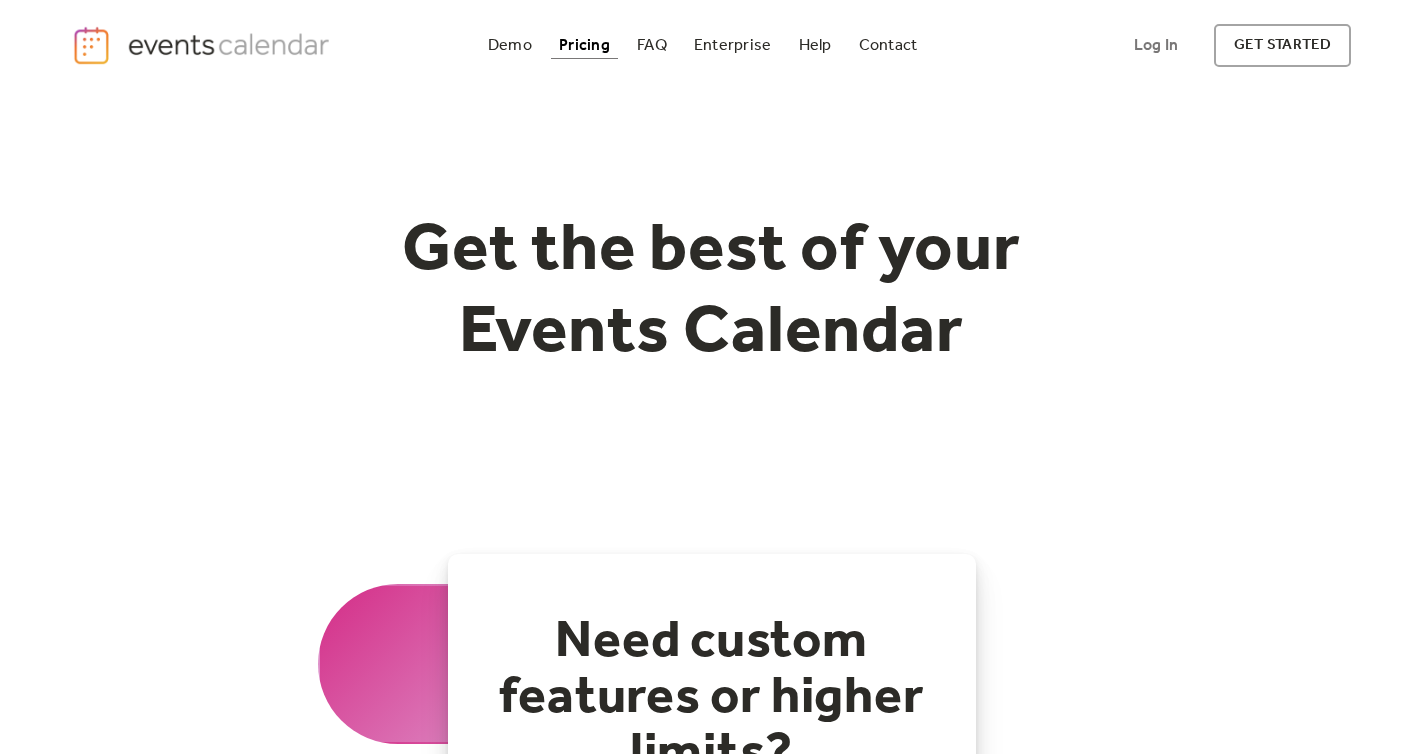 scroll, scrollTop: 0, scrollLeft: 0, axis: both 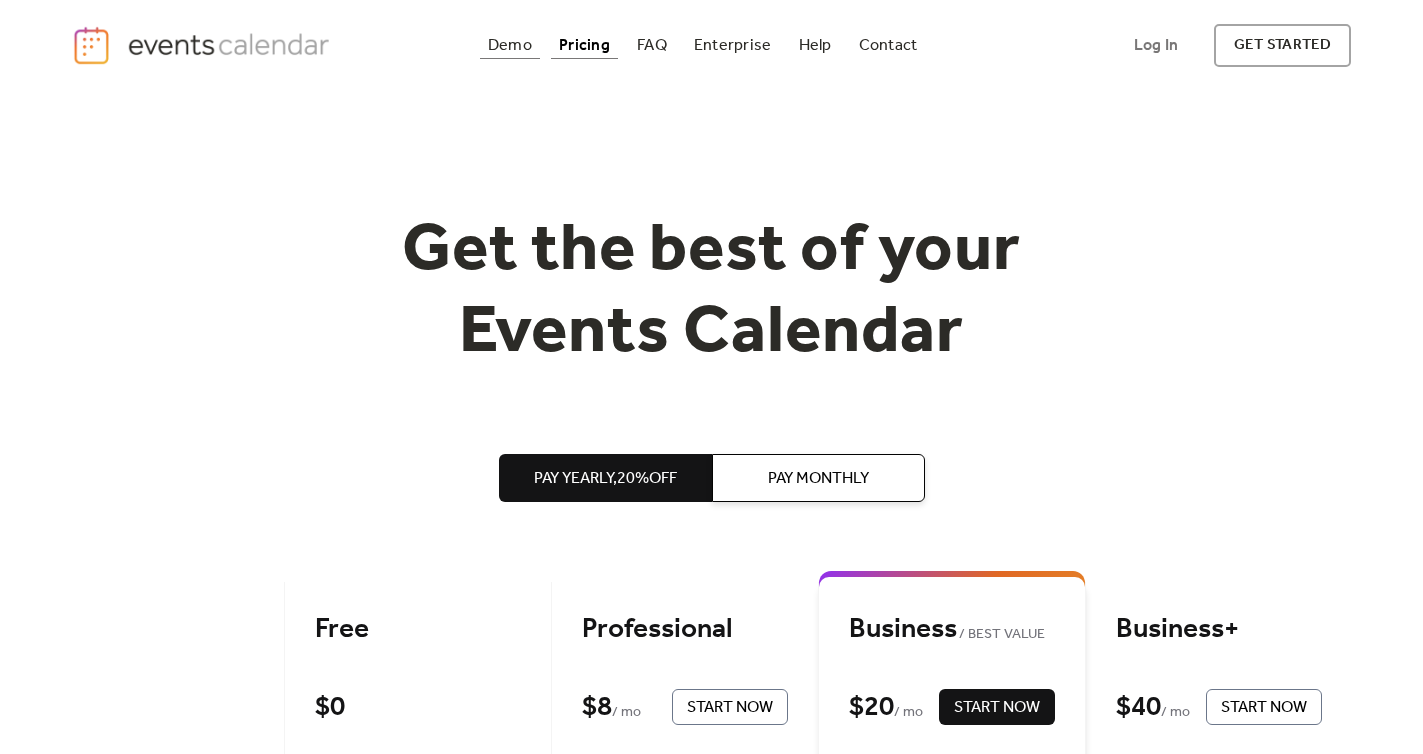 click on "Demo" at bounding box center (510, 45) 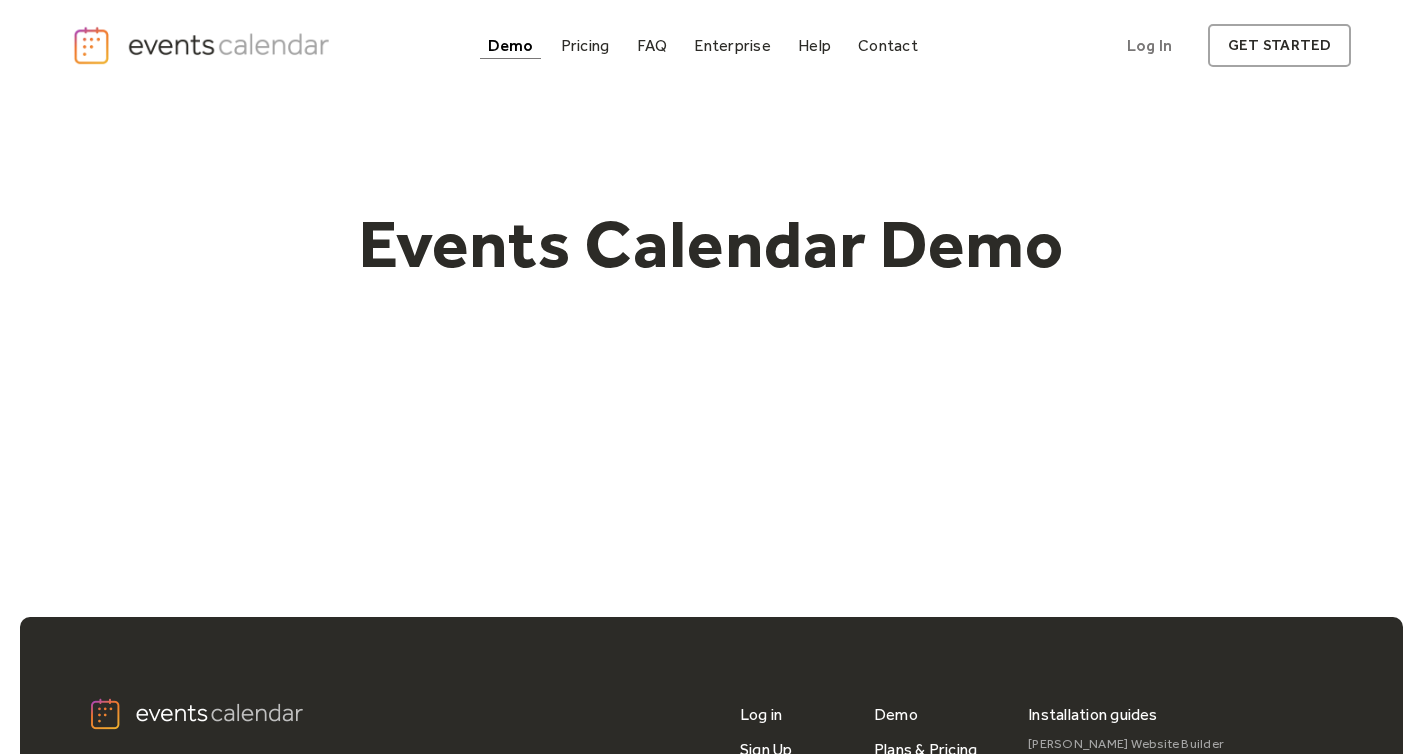 scroll, scrollTop: 0, scrollLeft: 0, axis: both 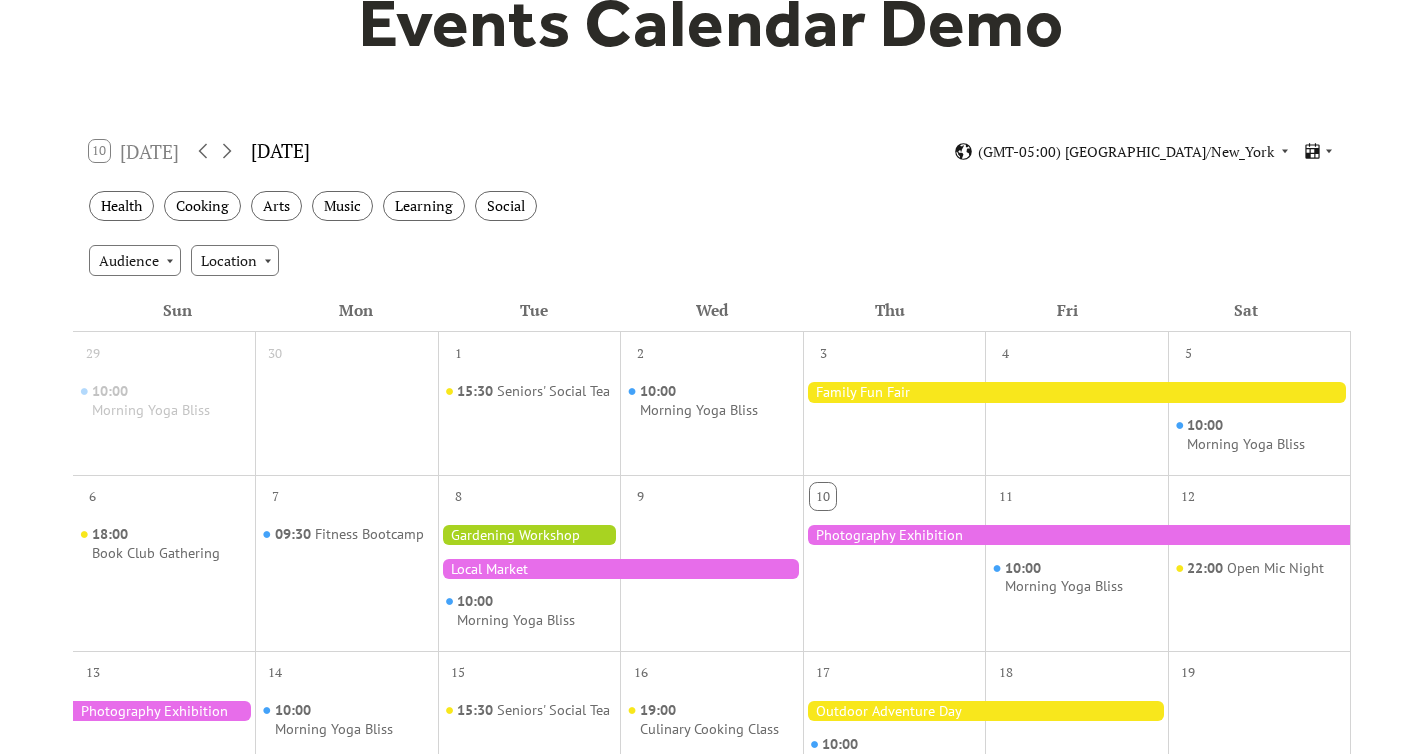 click at bounding box center [1077, 392] 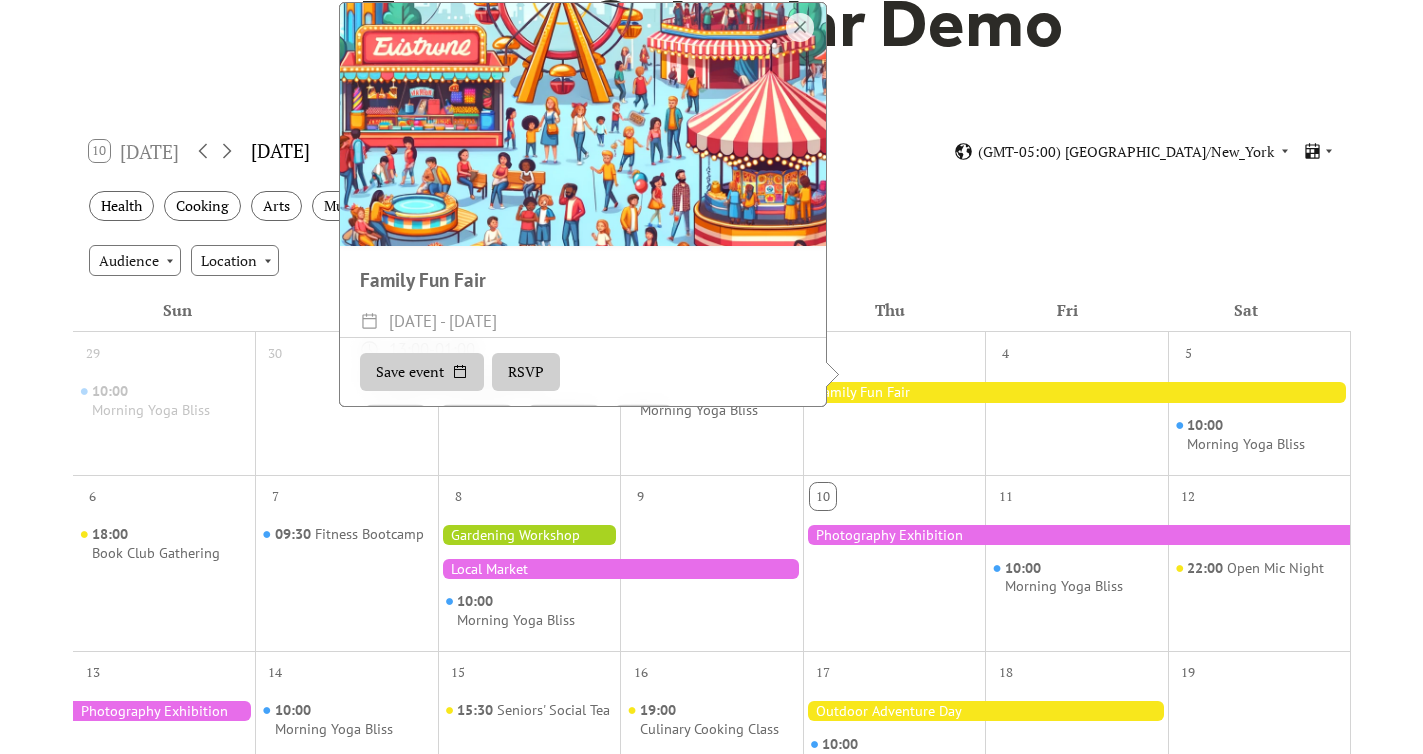 click on "Audience Location" at bounding box center [712, 260] 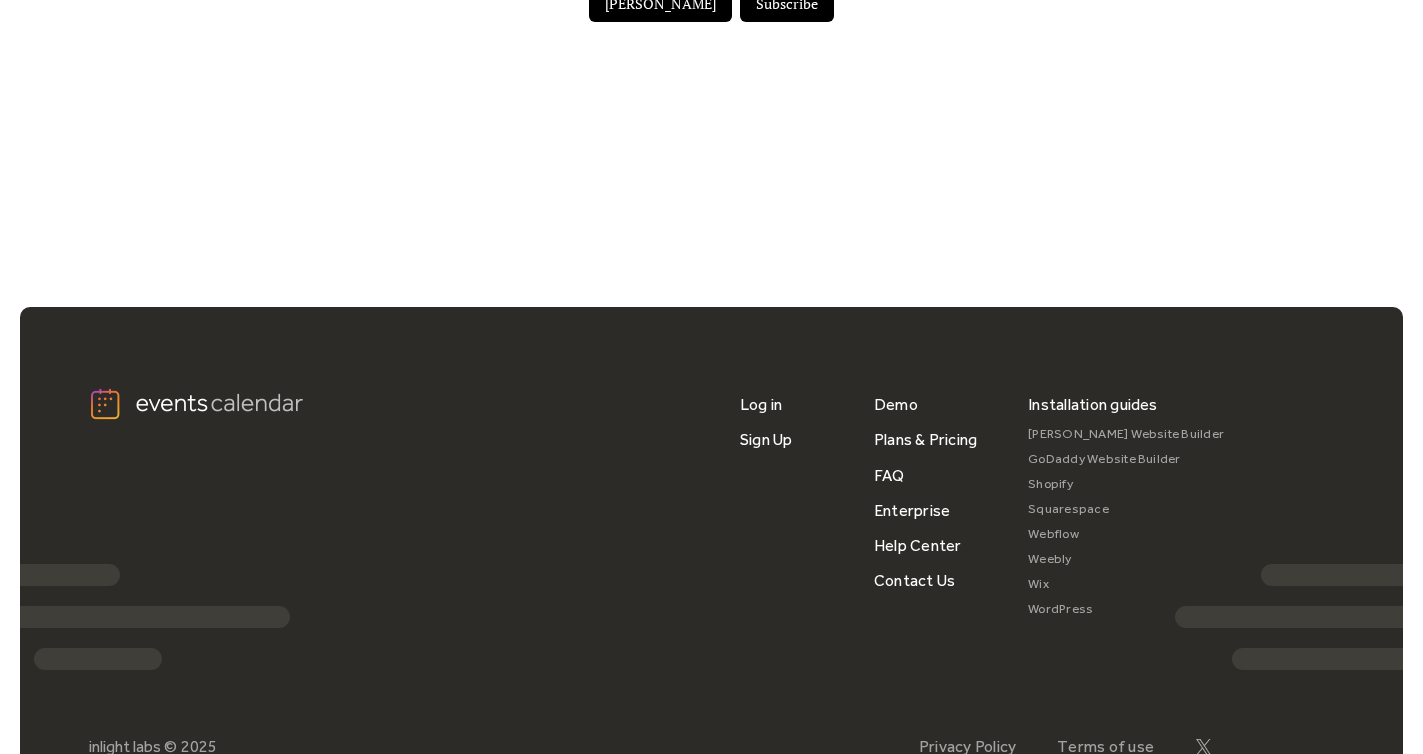 scroll, scrollTop: 1510, scrollLeft: 0, axis: vertical 